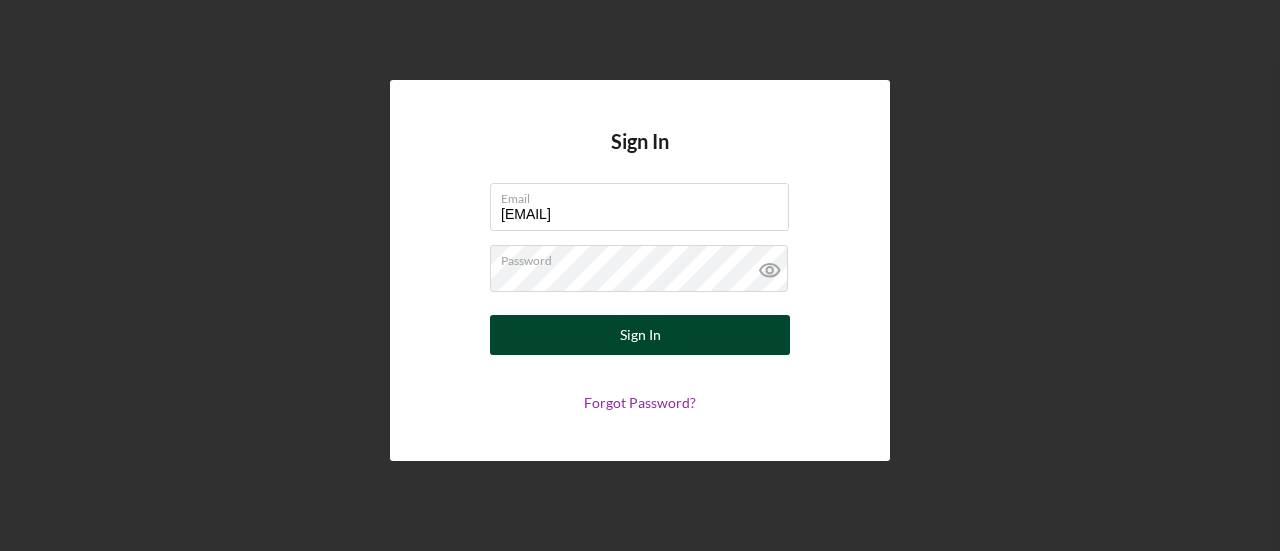 scroll, scrollTop: 0, scrollLeft: 0, axis: both 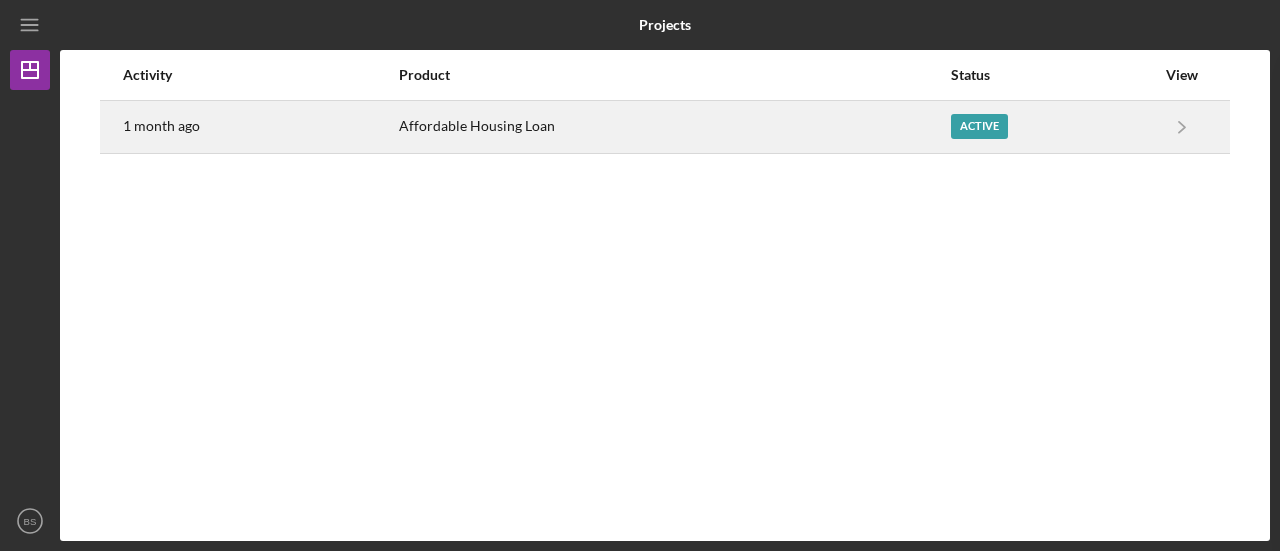 click on "Active" at bounding box center (979, 126) 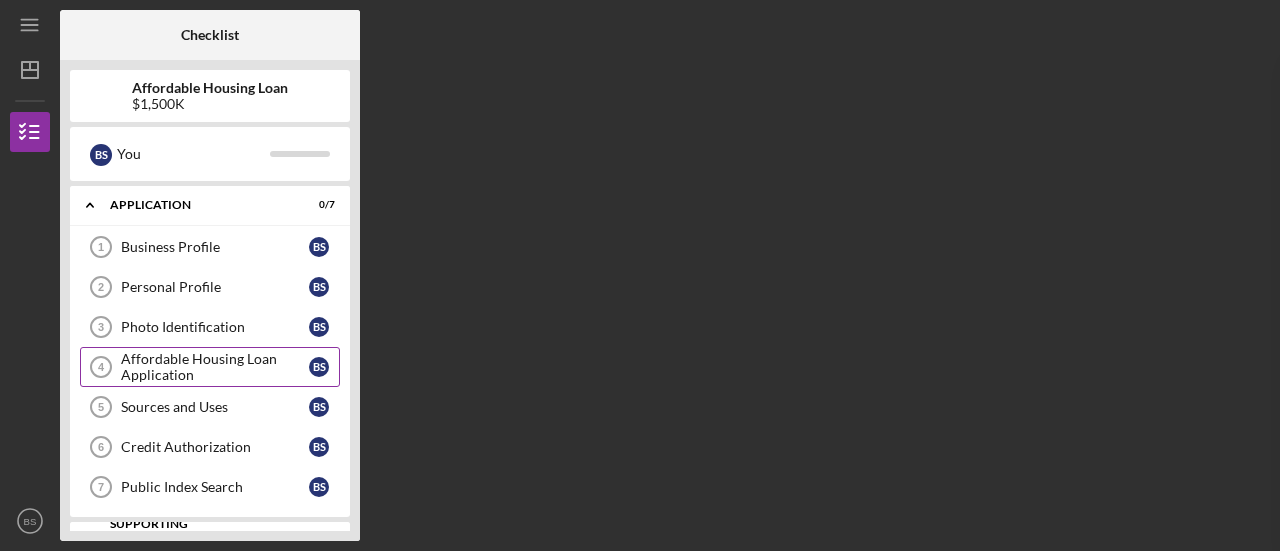 scroll, scrollTop: 126, scrollLeft: 0, axis: vertical 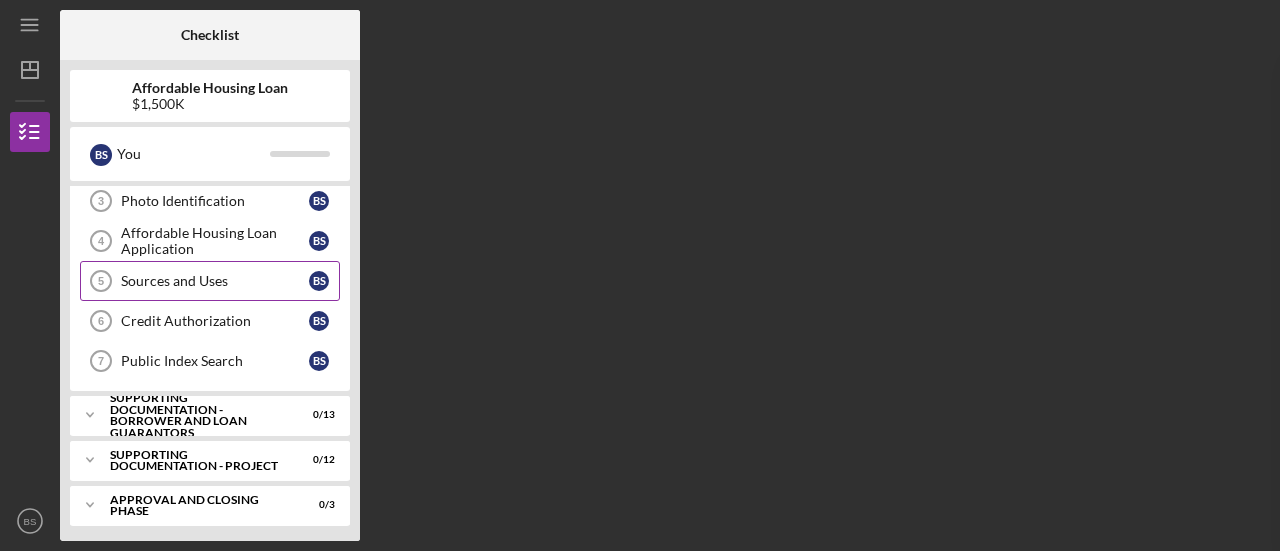 click on "Sources and Uses 5 Sources and Uses B S" at bounding box center (210, 281) 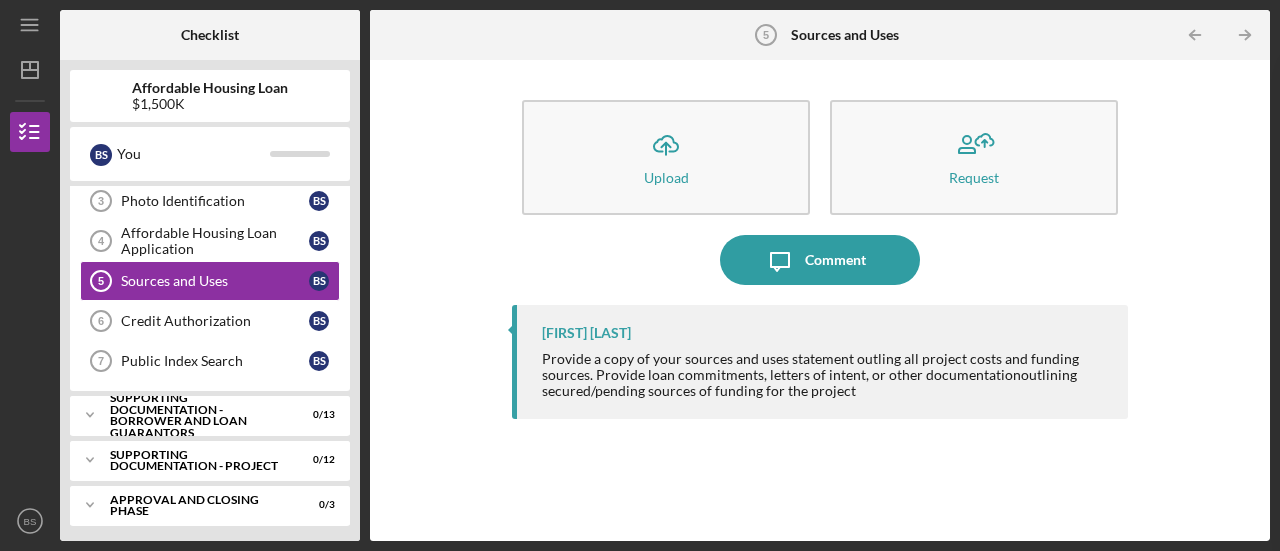click on "Icon/Upload Upload Request Icon/Message Comment [FIRST] [LAST]   Provide a copy of your sources and uses statement outling all project costs and funding sources. Provide loan commitments, letters of intent, or other documentation  outlining secured/pending sources of funding for the project" at bounding box center (820, 300) 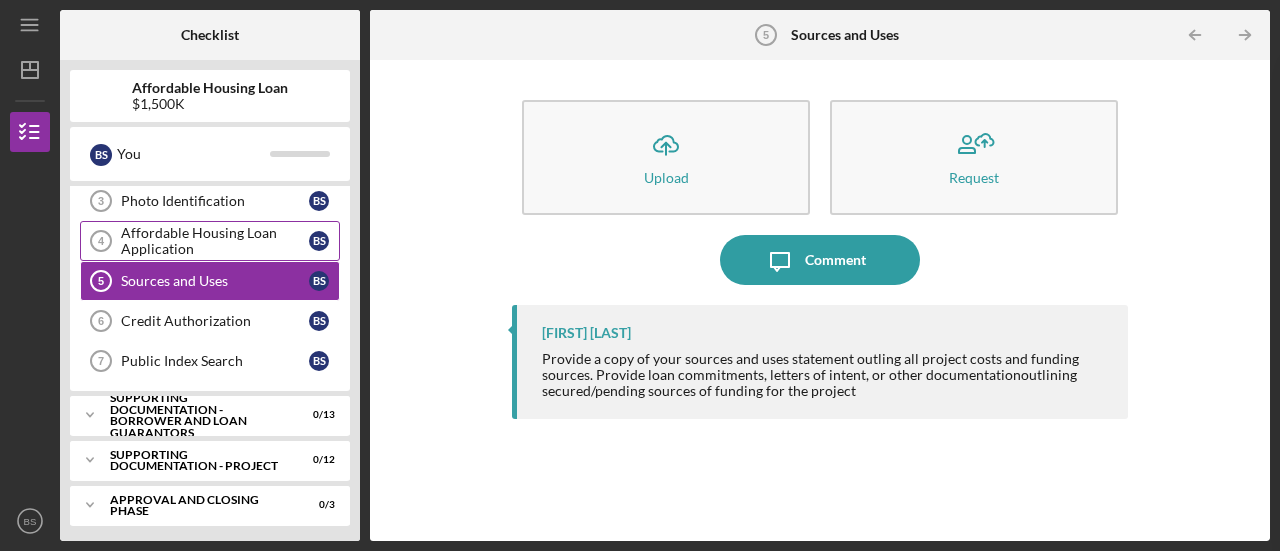scroll, scrollTop: 0, scrollLeft: 0, axis: both 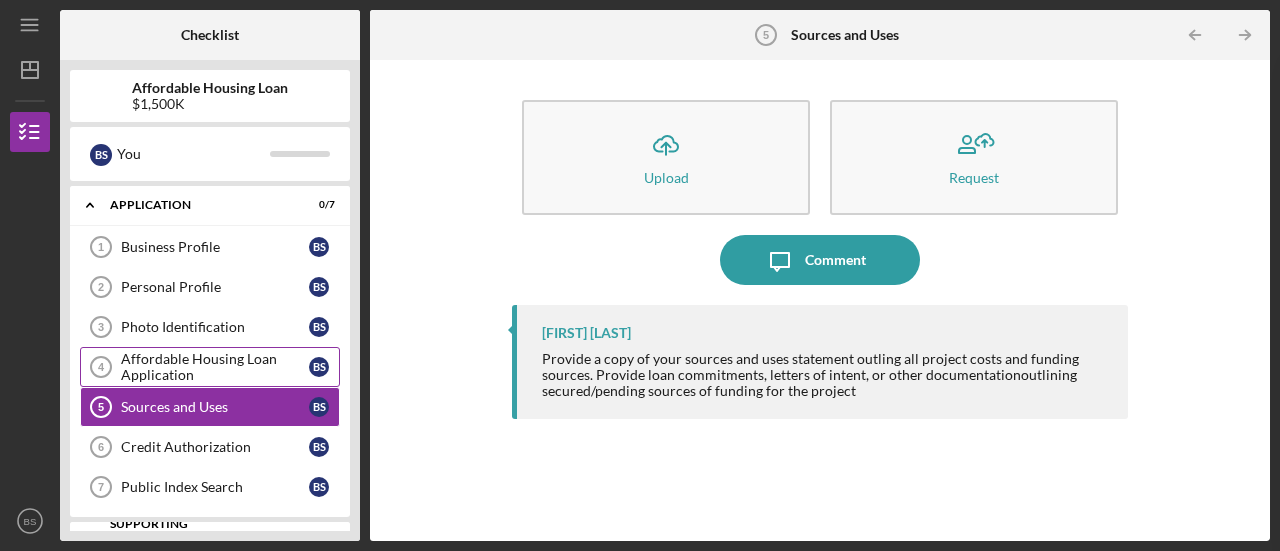 click on "Business Profile" at bounding box center (215, 247) 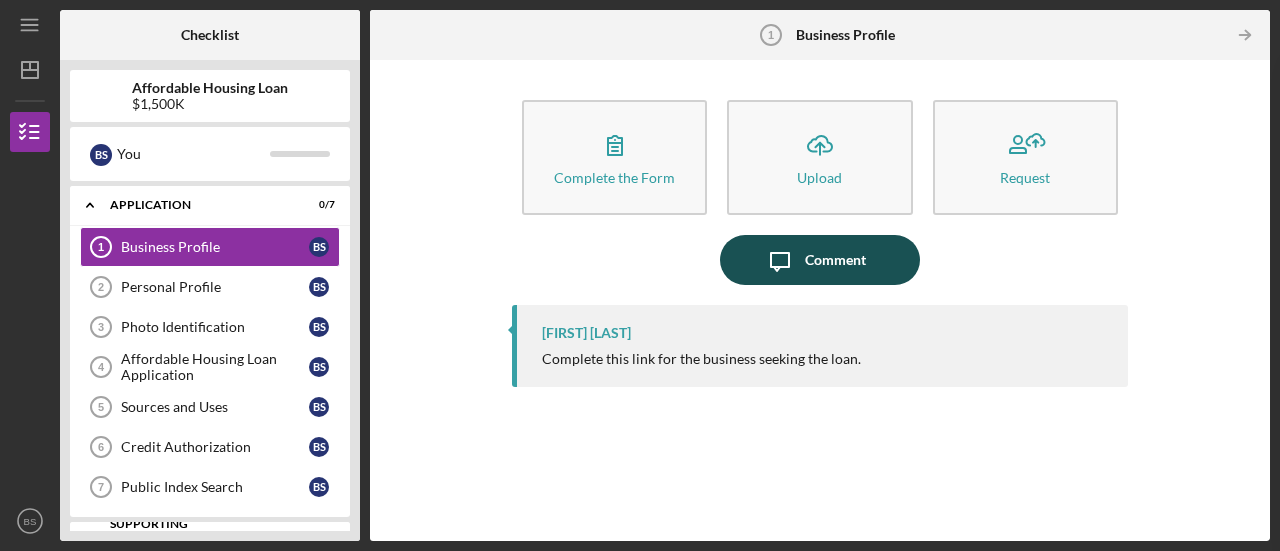 click on "Icon/Message Comment" at bounding box center (820, 260) 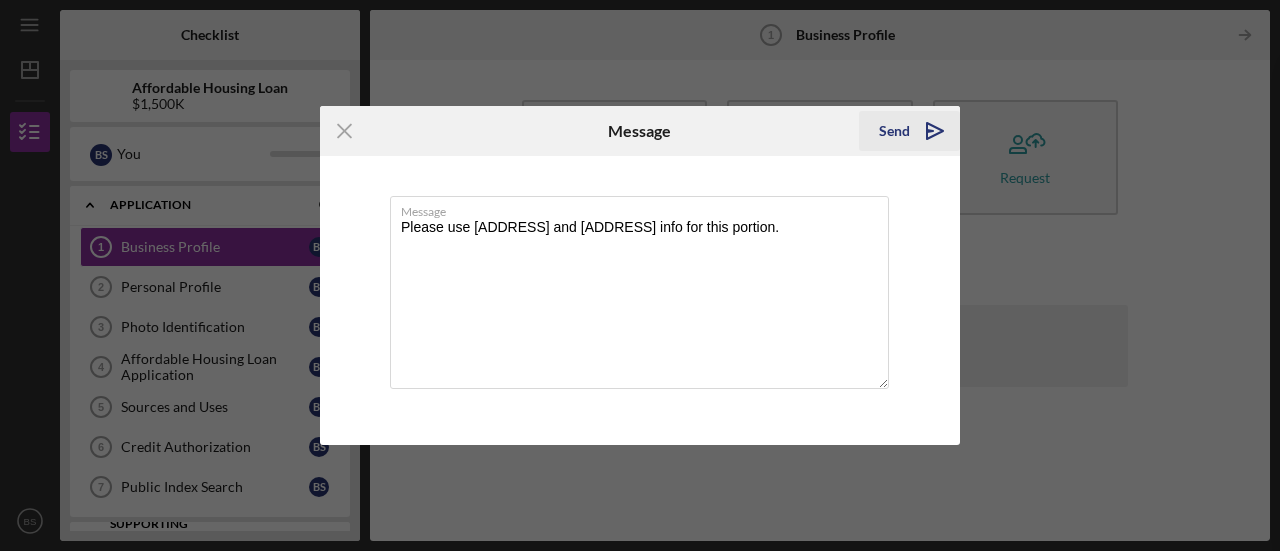 type on "Please use [ADDRESS] and [ADDRESS] info for this portion." 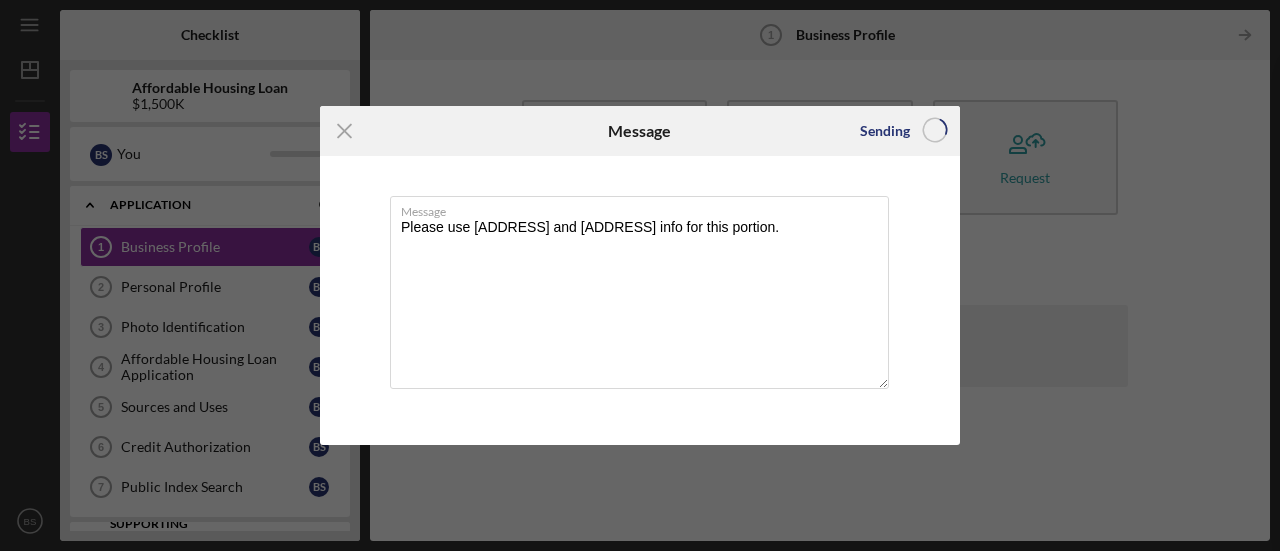 type 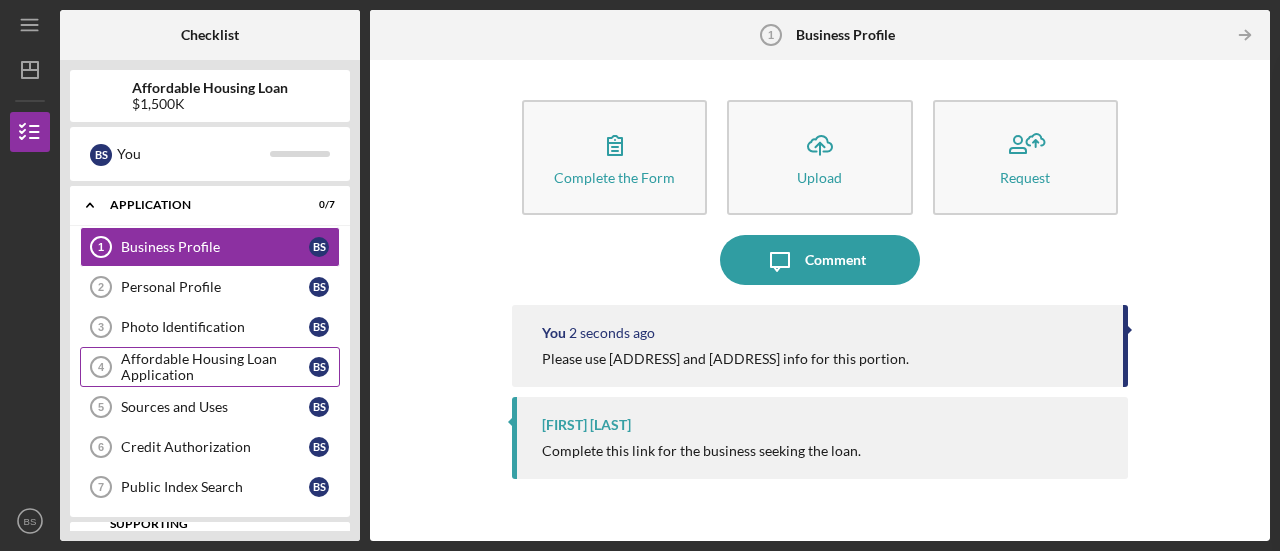 scroll, scrollTop: 126, scrollLeft: 0, axis: vertical 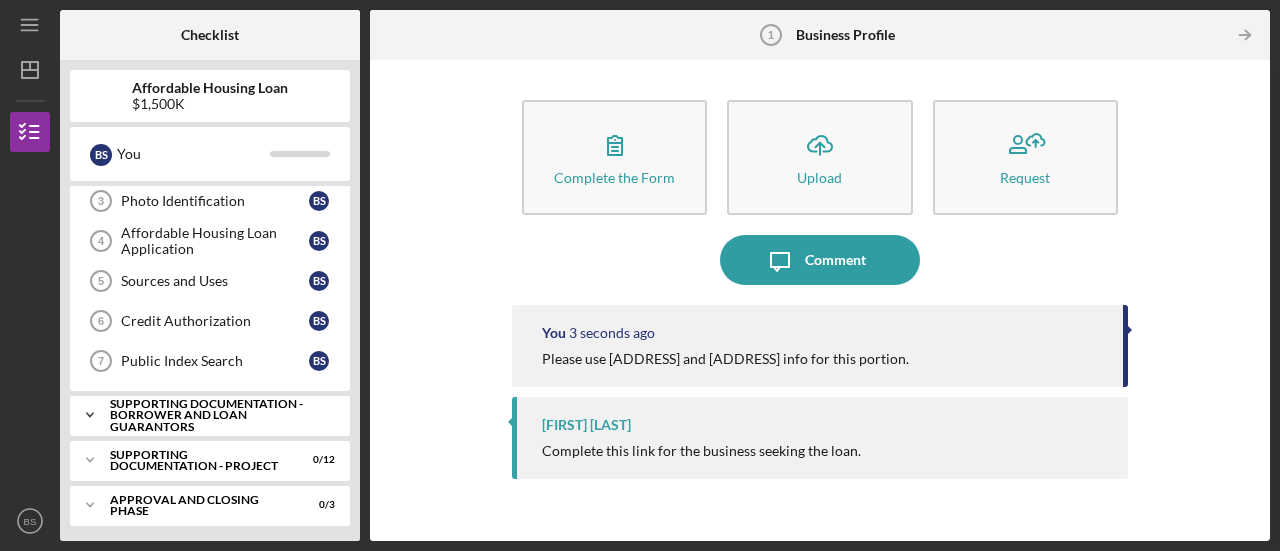 click on "Supporting Documentation - Borrower and Loan Guarantors" at bounding box center [217, 415] 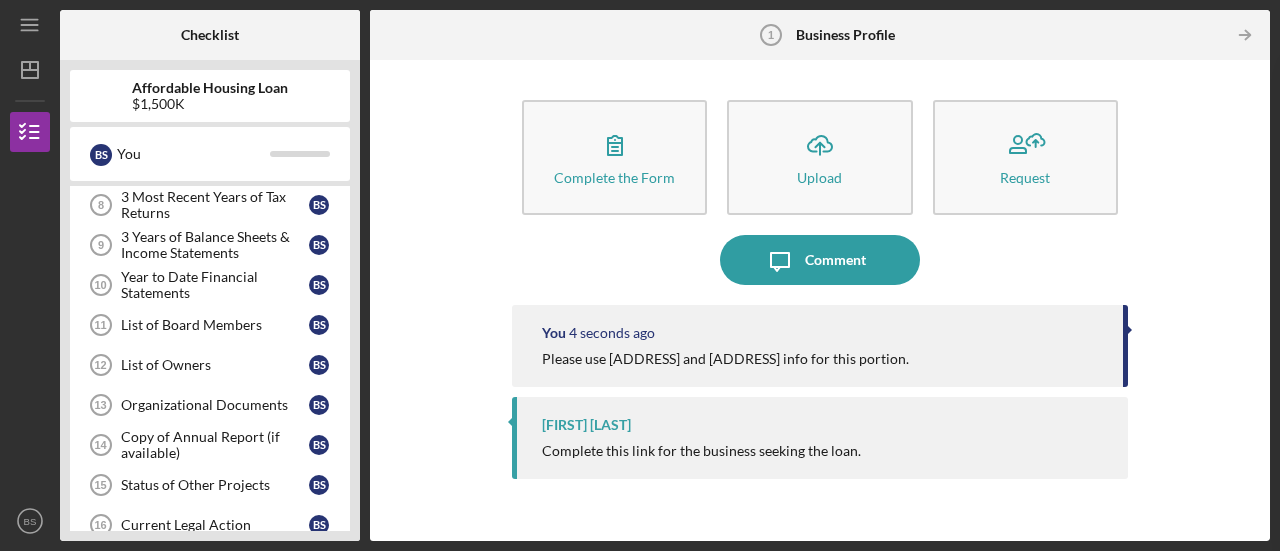 scroll, scrollTop: 379, scrollLeft: 0, axis: vertical 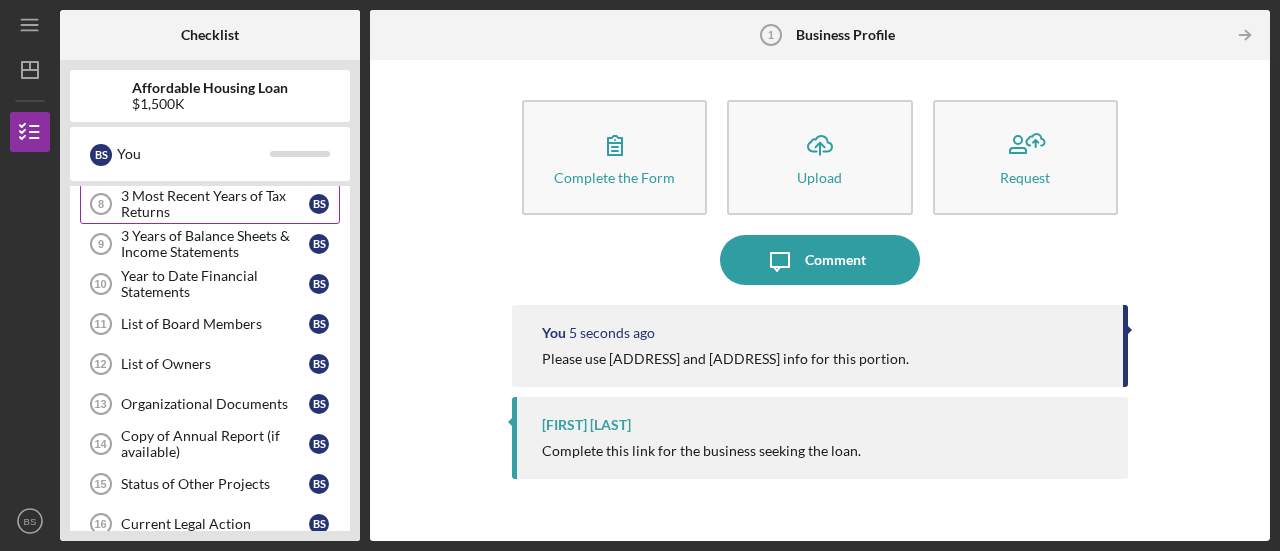 click on "3 Most Recent Years of Tax Returns" at bounding box center (215, 204) 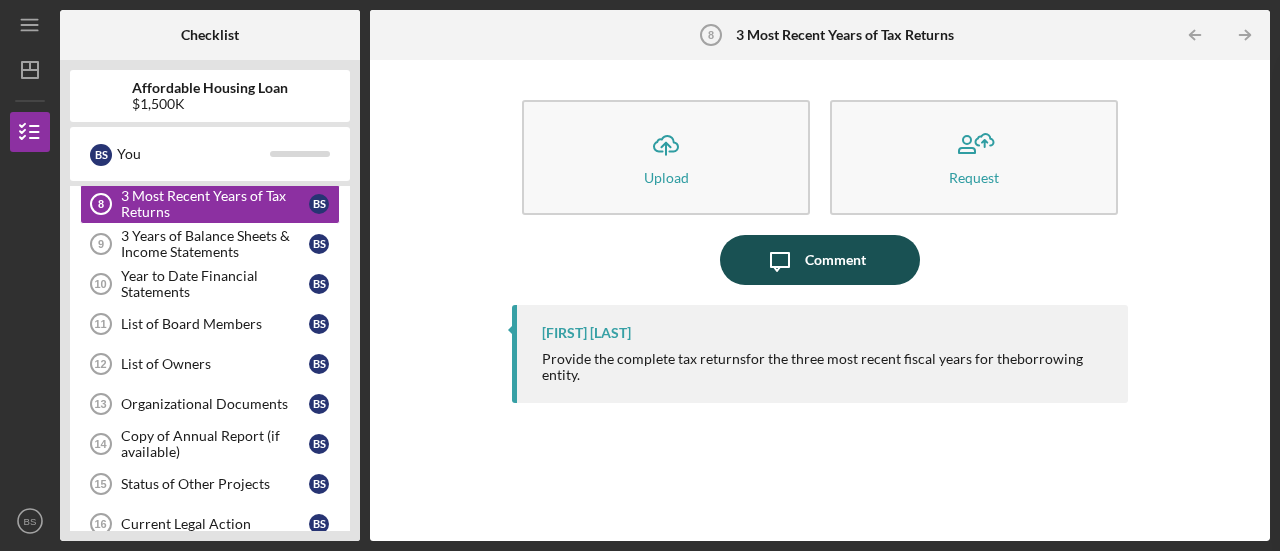 click on "Icon/Message" 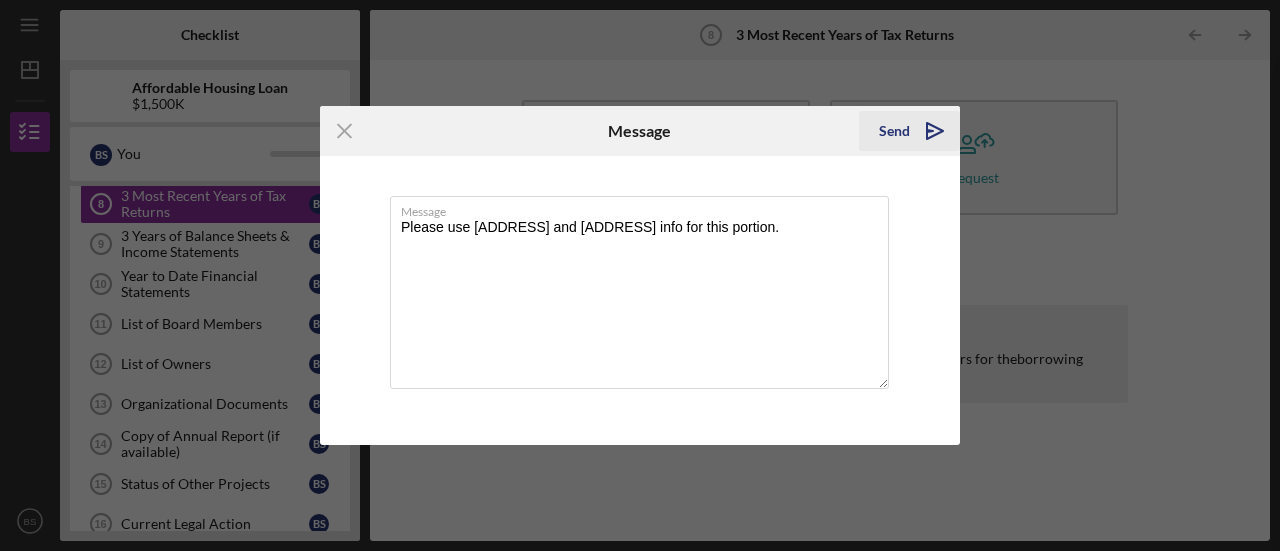 type on "Please use [ADDRESS] and [ADDRESS] info for this portion." 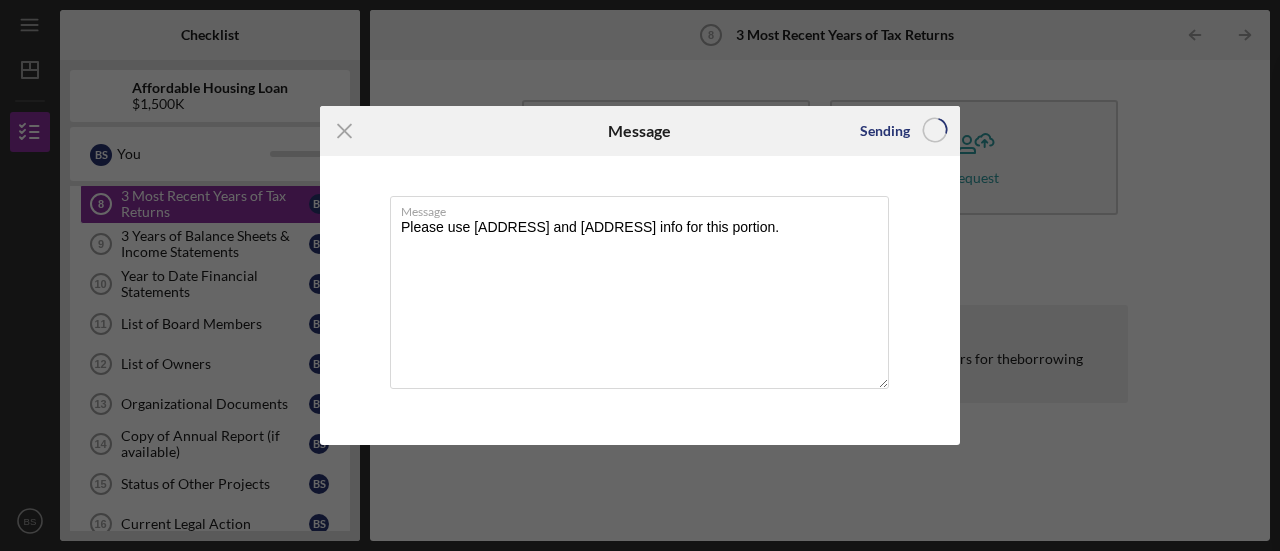 type 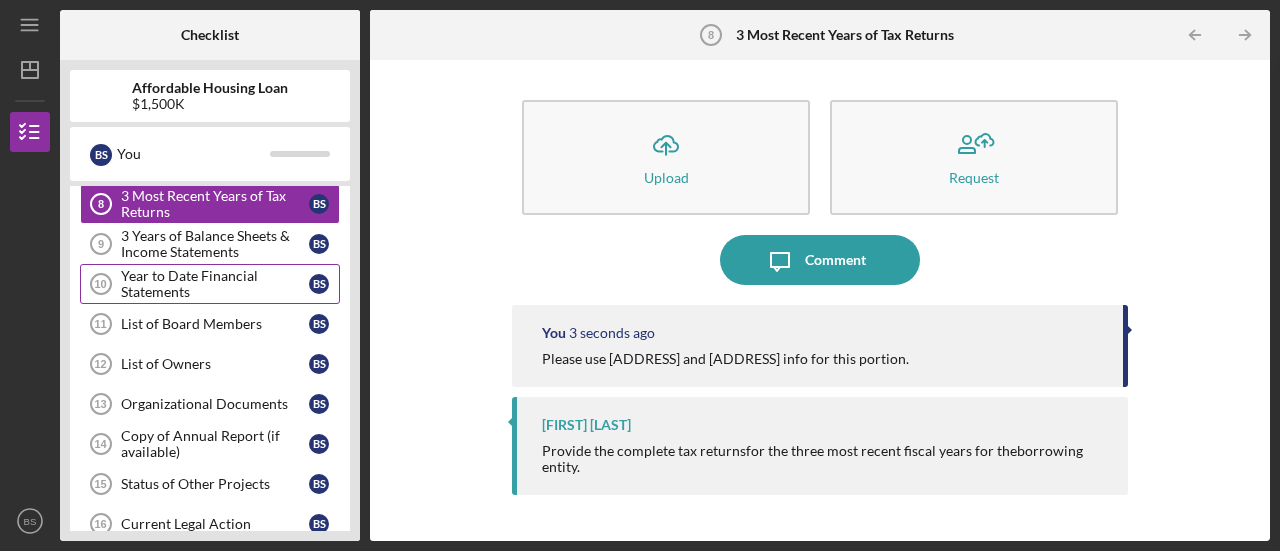 scroll, scrollTop: 439, scrollLeft: 0, axis: vertical 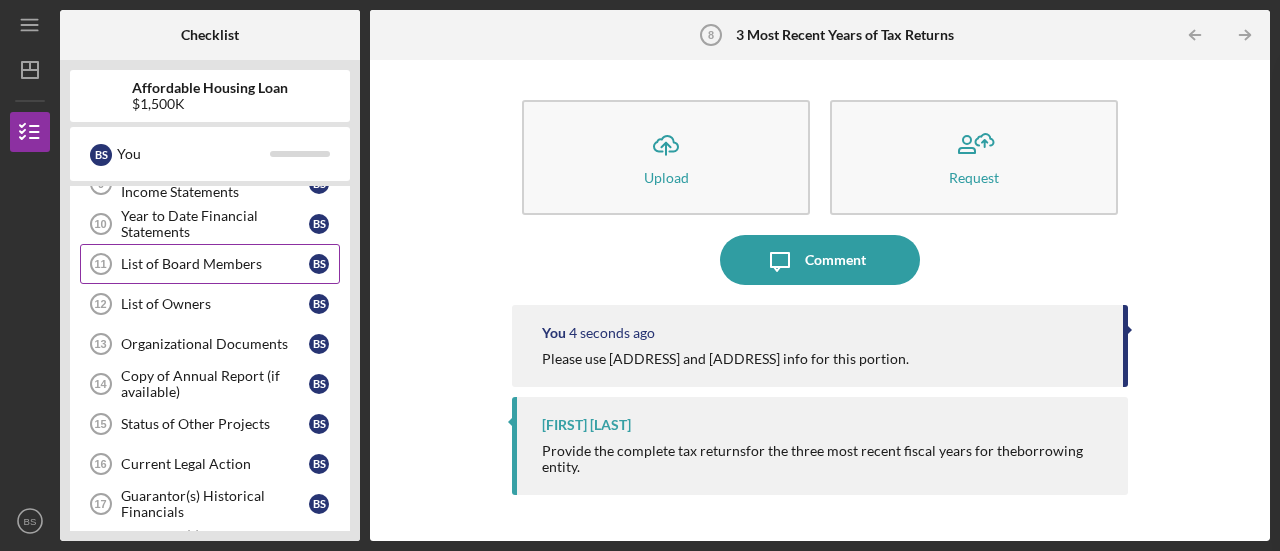 click on "List of Board Members 11 List of Board Members B S" at bounding box center (210, 264) 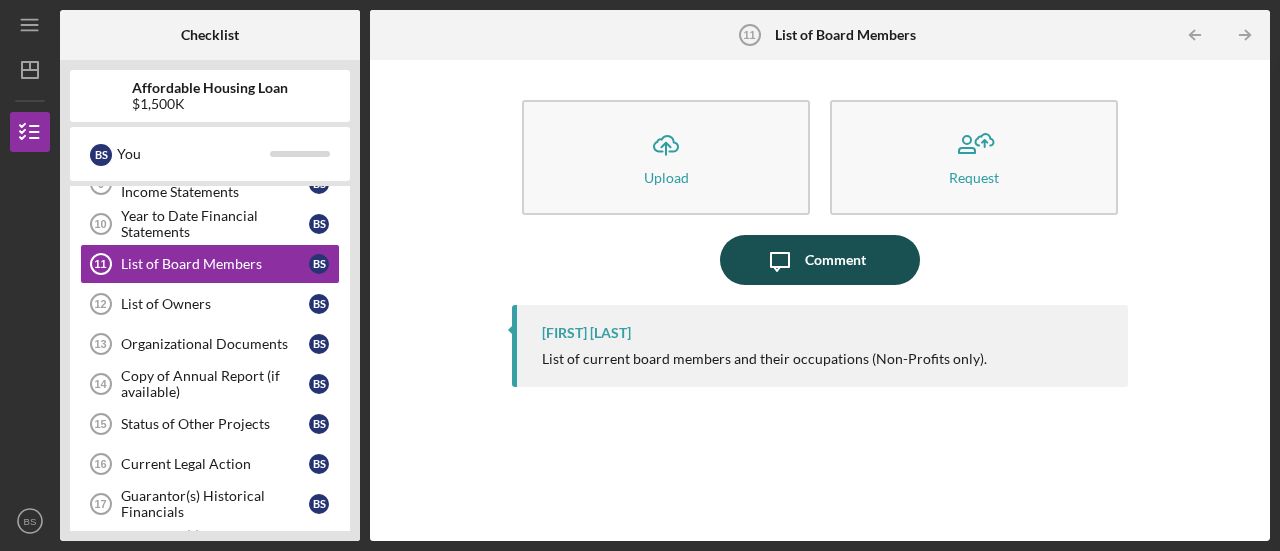 click on "Icon/Message" 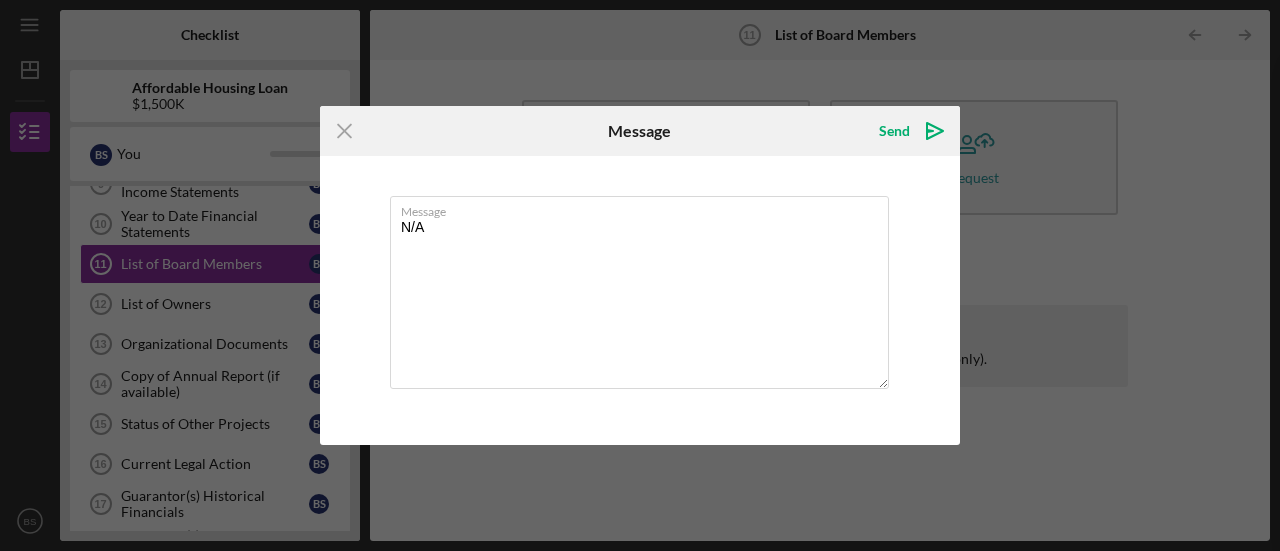 type on "N/A" 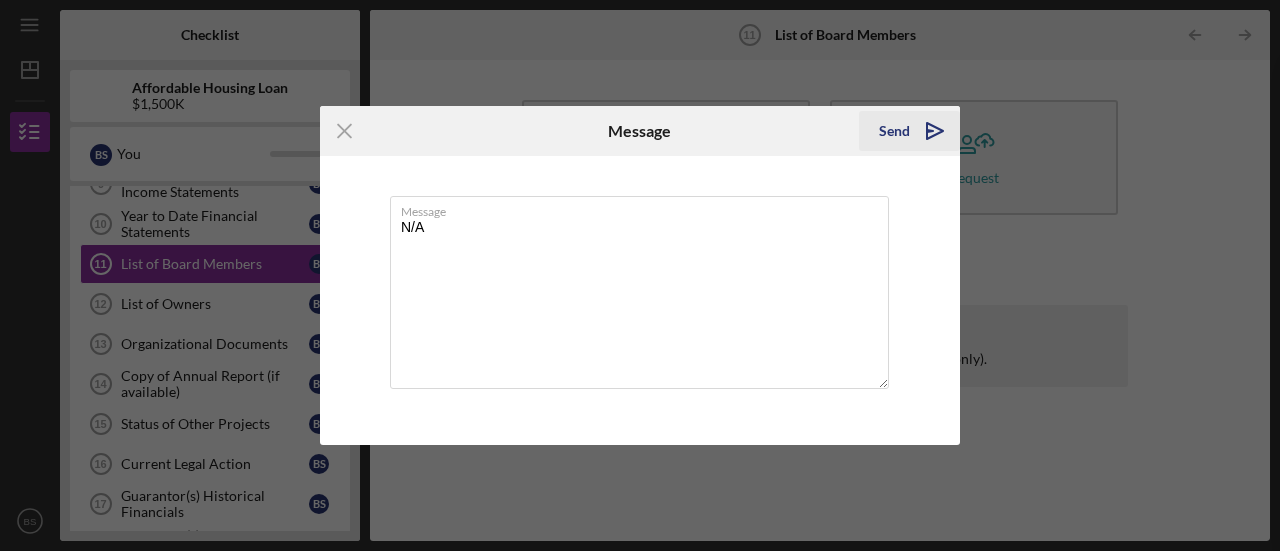 click on "Send" at bounding box center [894, 131] 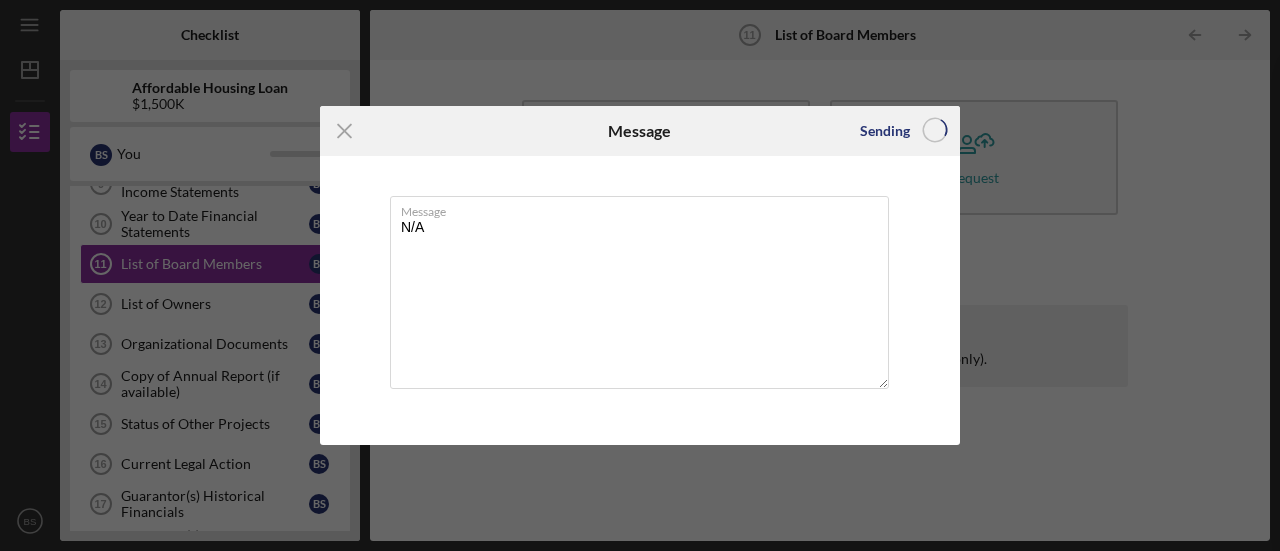 type 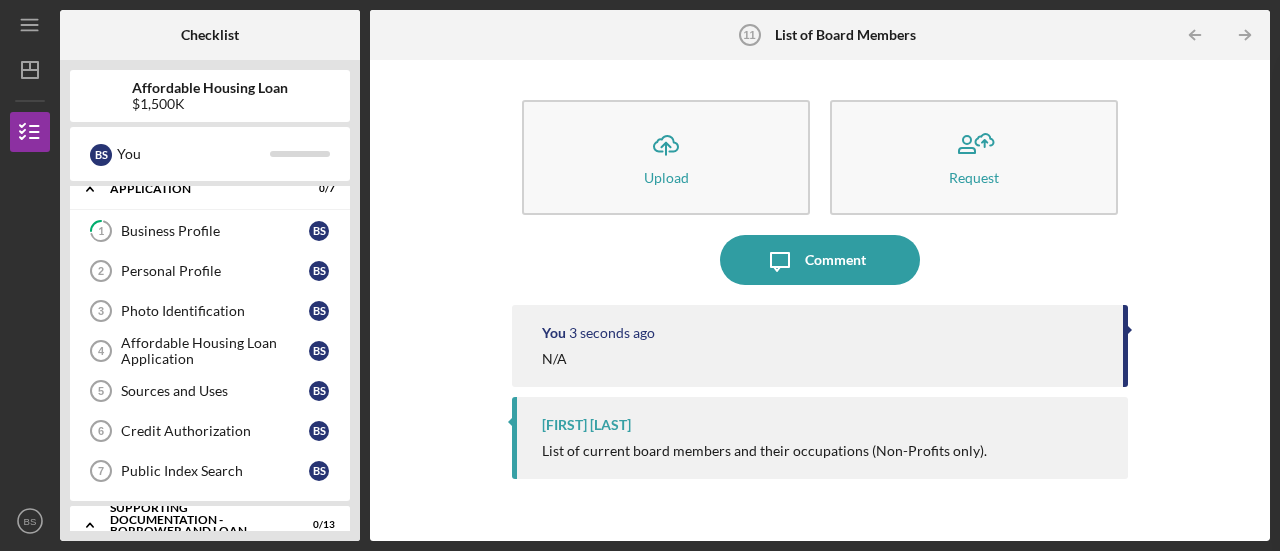scroll, scrollTop: 0, scrollLeft: 0, axis: both 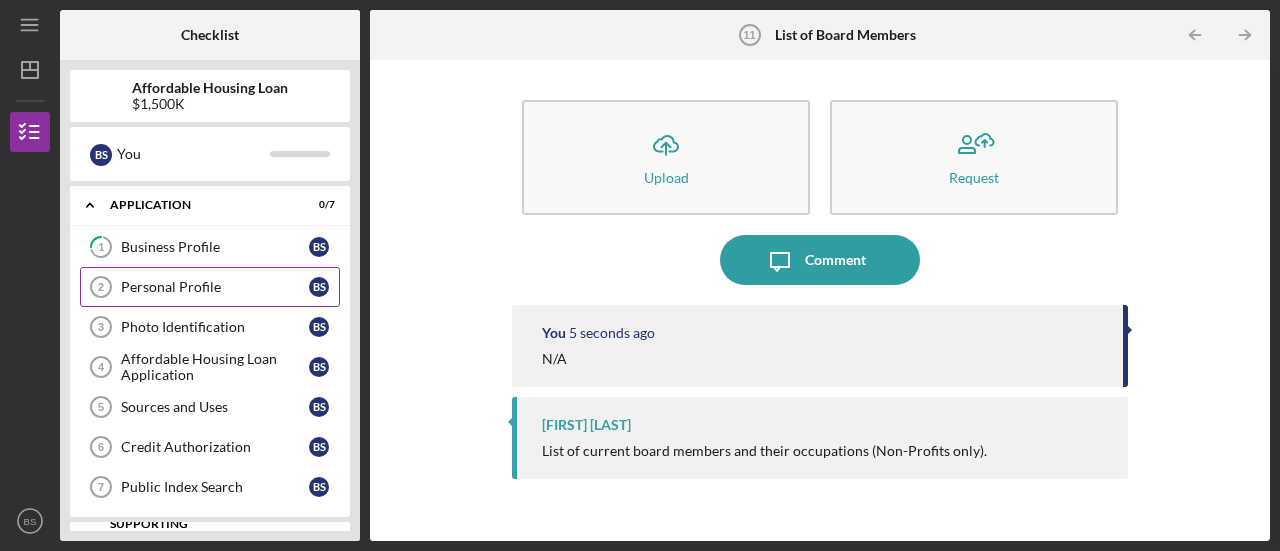 click on "Personal Profile" at bounding box center (215, 287) 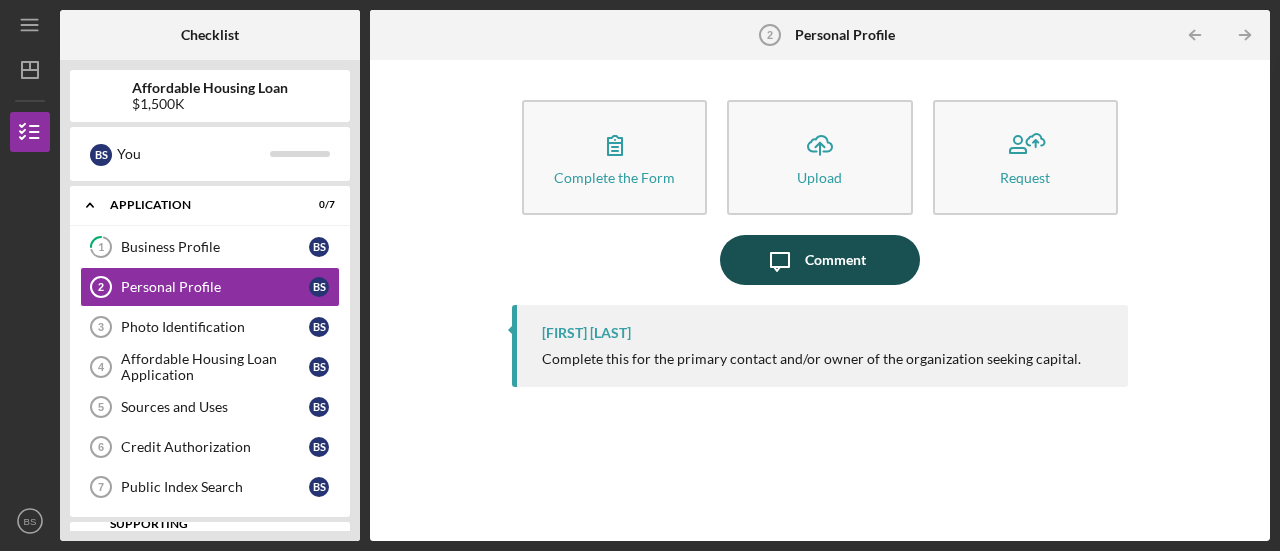click on "Comment" at bounding box center [835, 260] 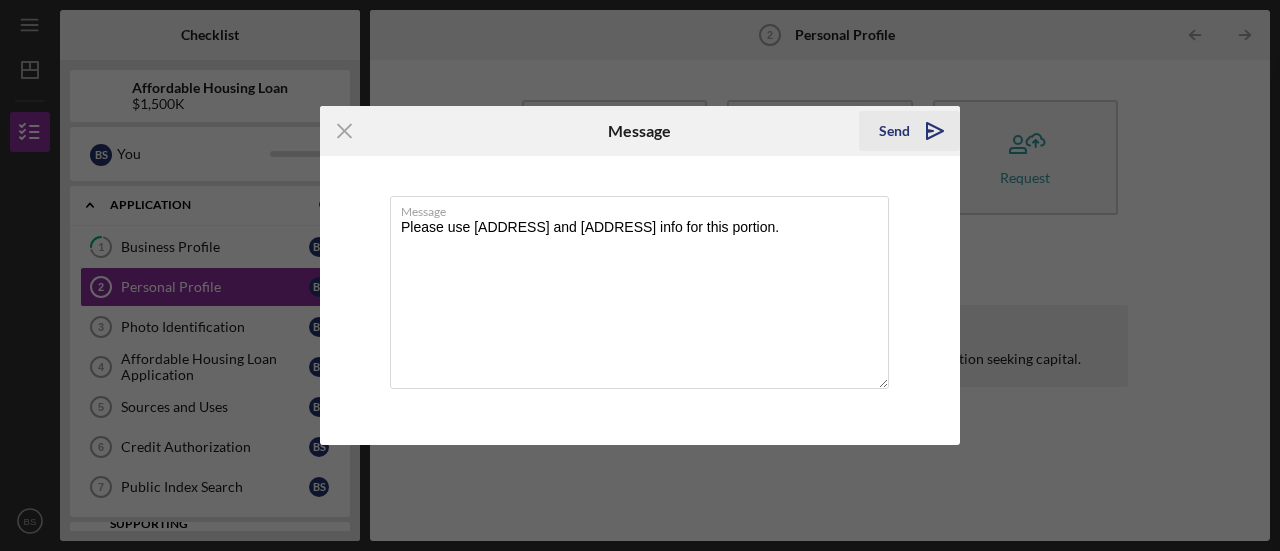 type on "Please use [ADDRESS] and [ADDRESS] info for this portion." 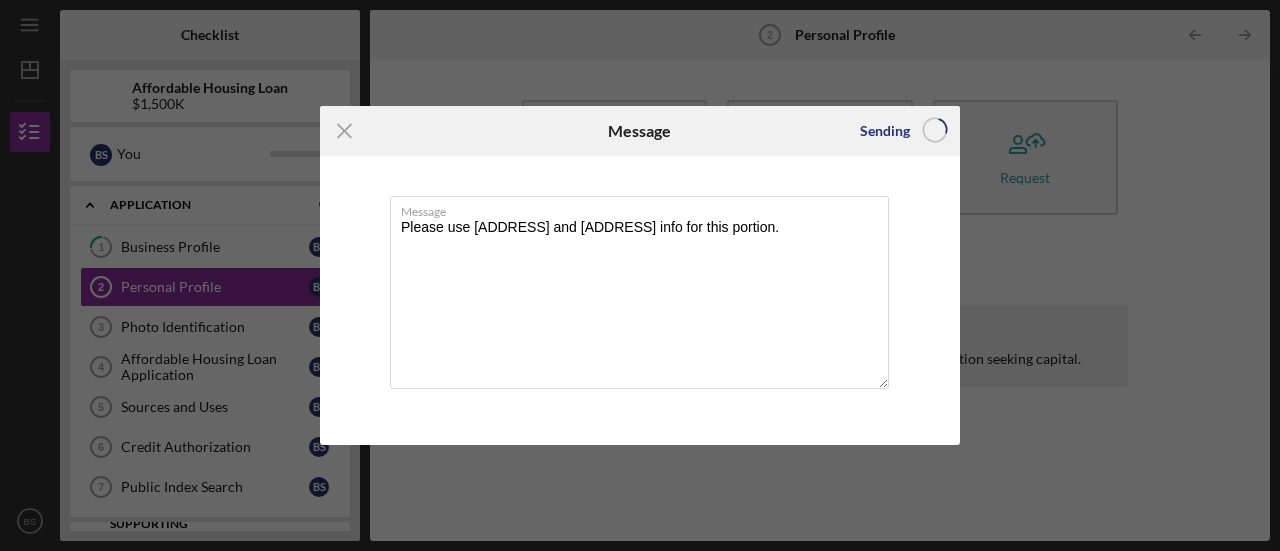 type 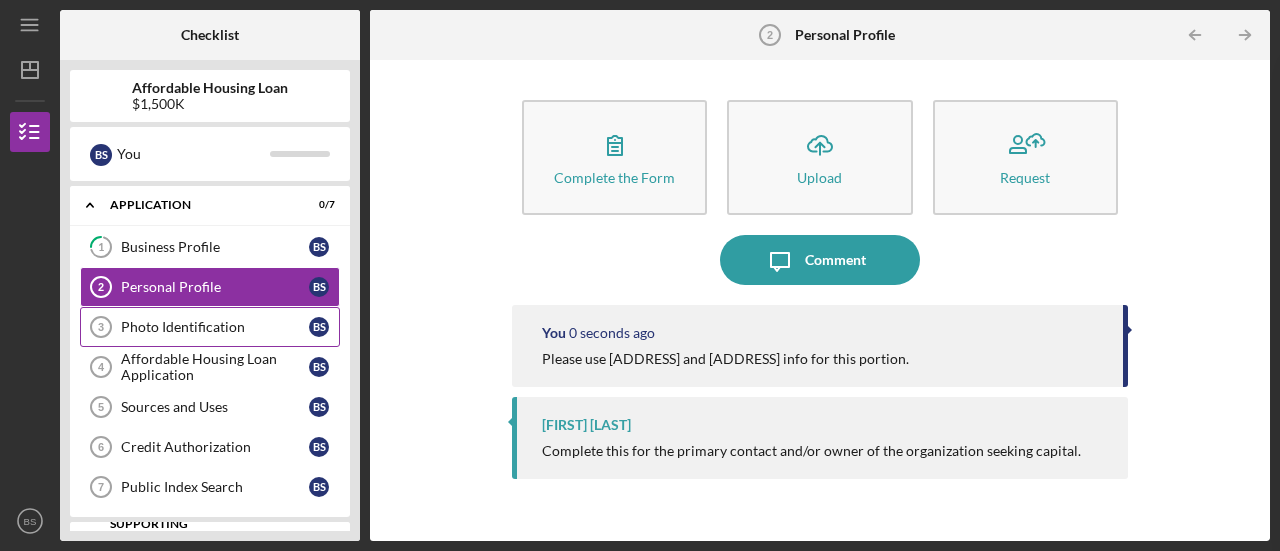 click on "Photo Identification 3 Photo Identification B S" at bounding box center (210, 327) 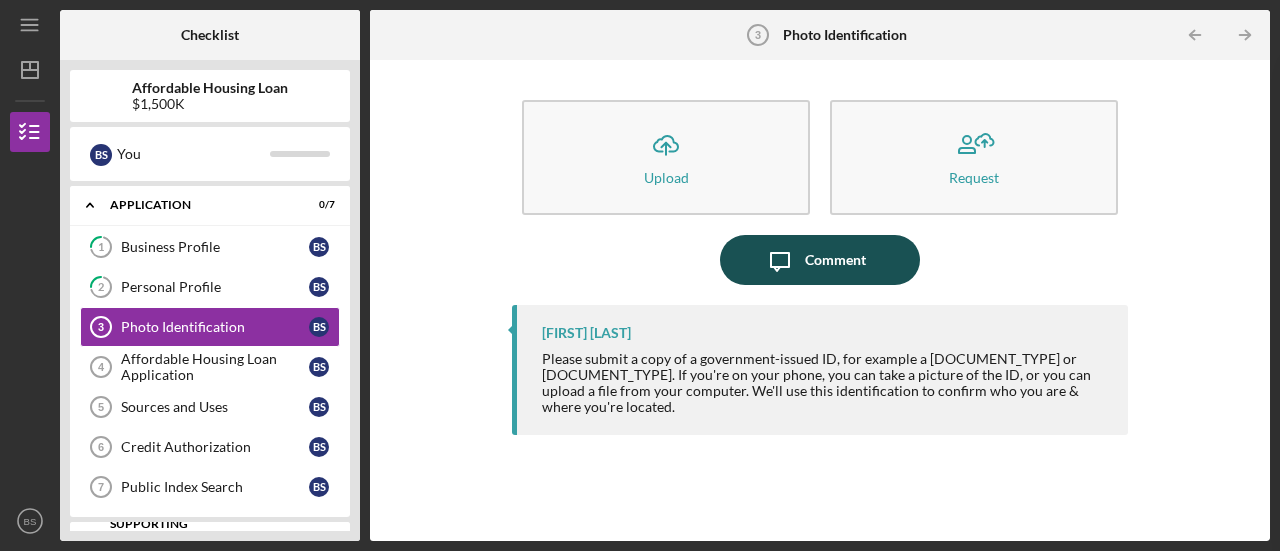 click on "Icon/Message Comment" at bounding box center (820, 260) 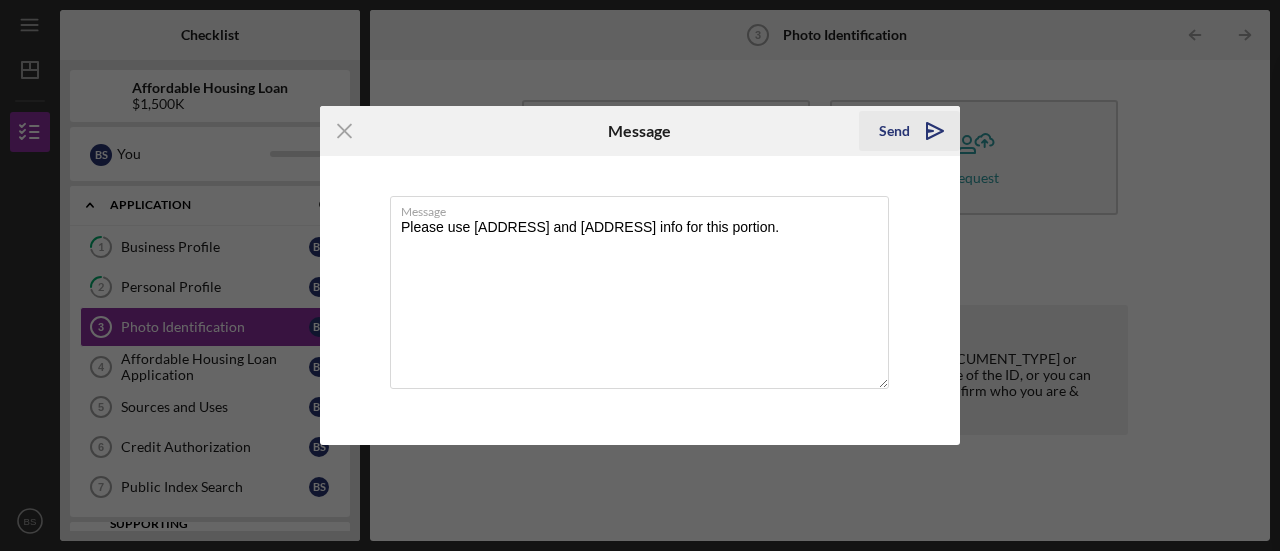 type on "Please use [ADDRESS] and [ADDRESS] info for this portion." 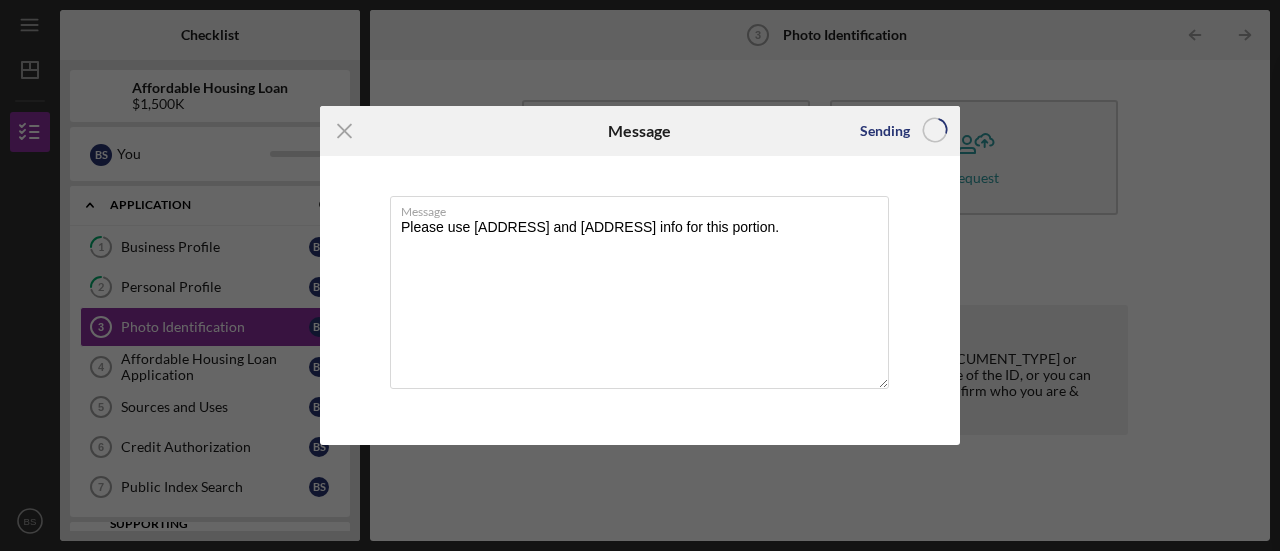 type 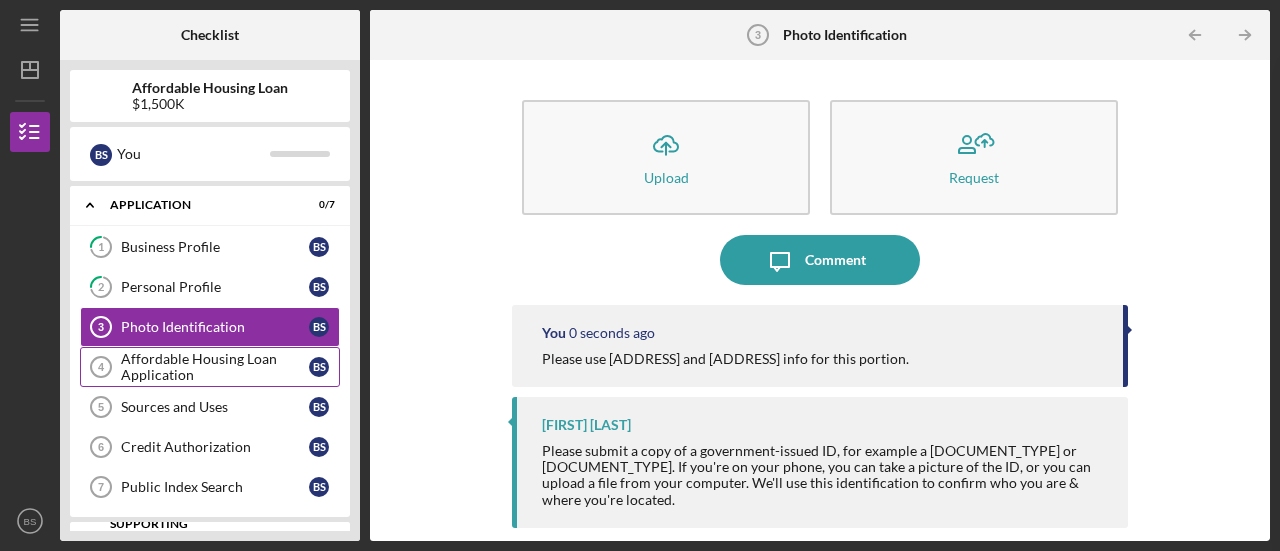 click on "Affordable Housing Loan Application" at bounding box center [215, 367] 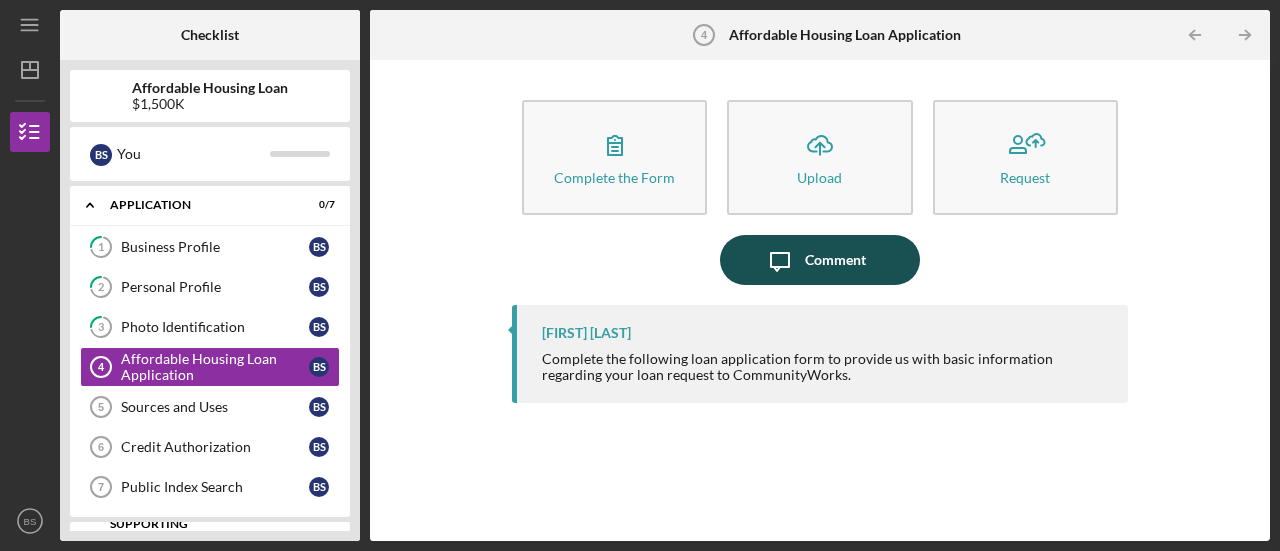 click on "Icon/Message" 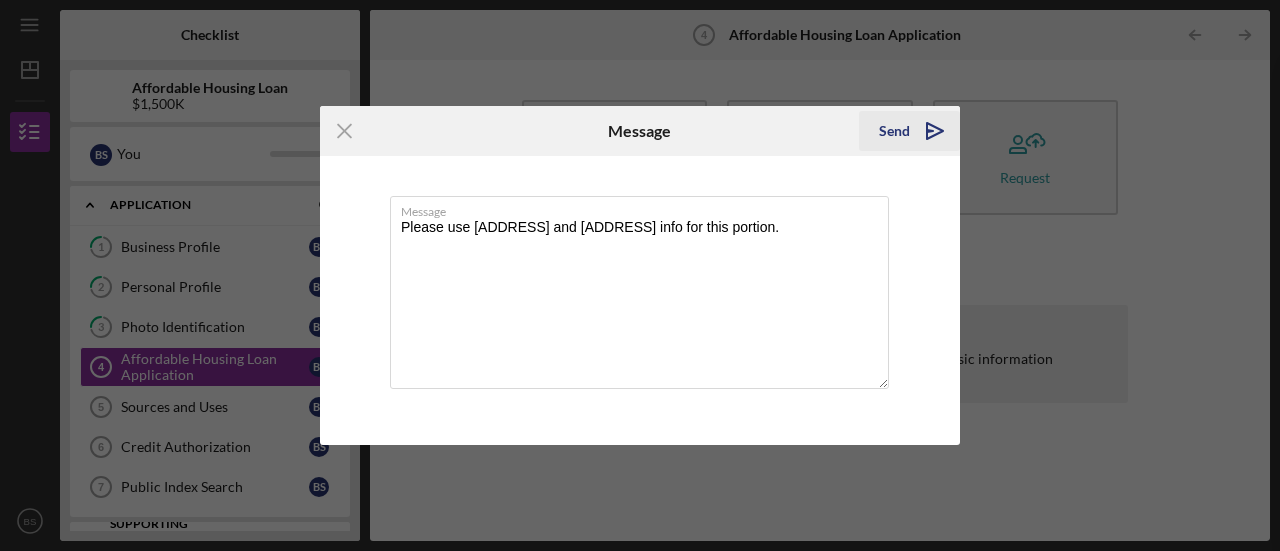 type on "Please use [ADDRESS] and [ADDRESS] info for this portion." 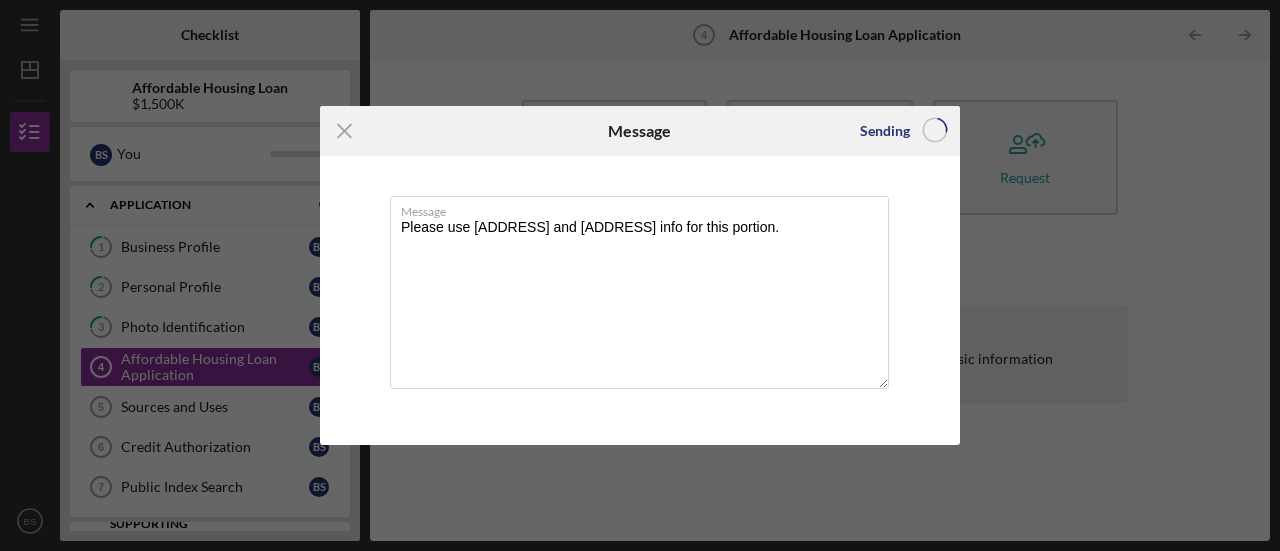 type 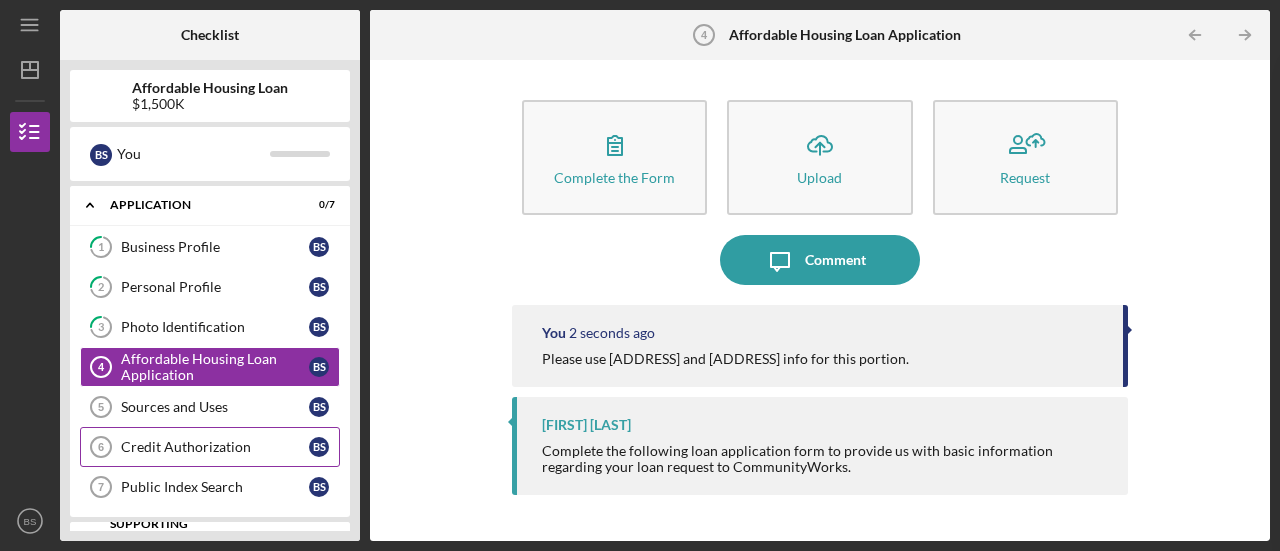 click on "Credit Authorization" at bounding box center (215, 447) 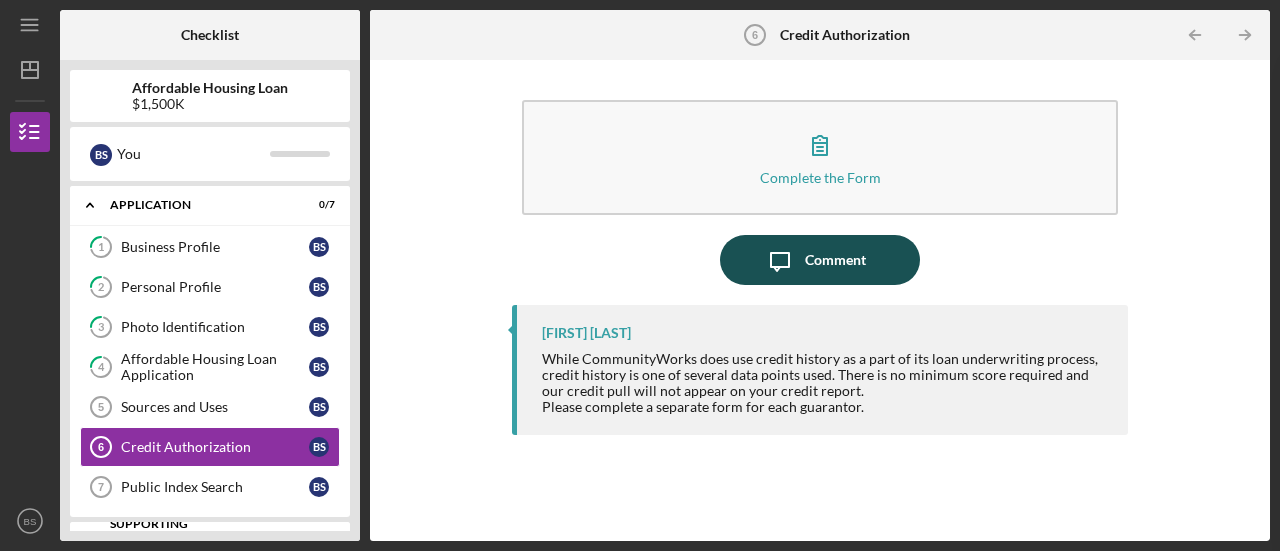 click on "Comment" at bounding box center [835, 260] 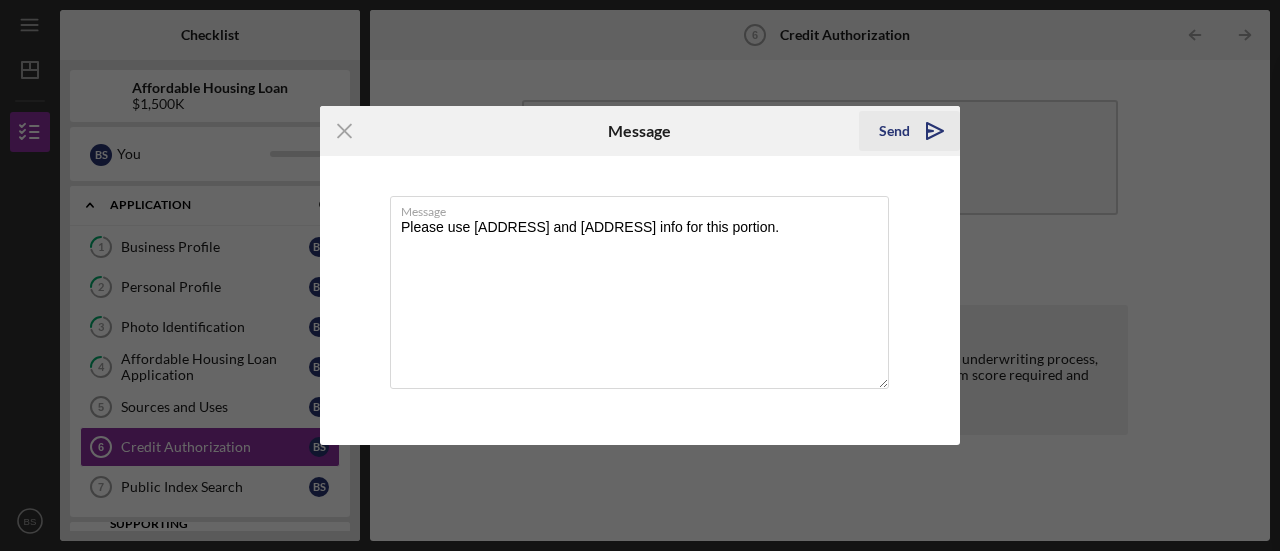type on "Please use [ADDRESS] and [ADDRESS] info for this portion." 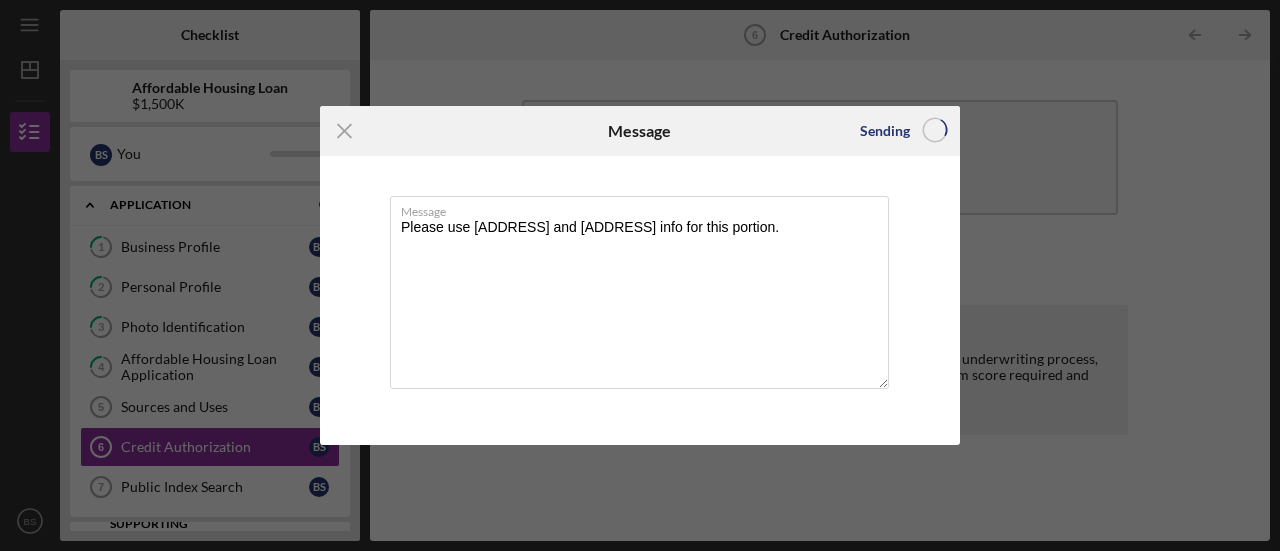 type 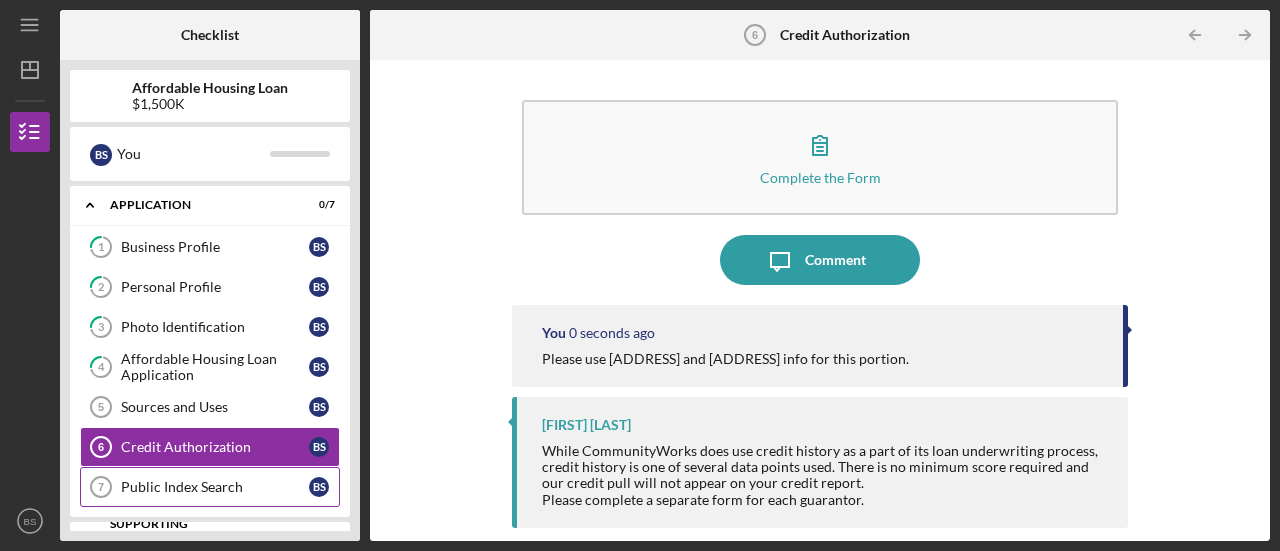 click on "Public Index Search" at bounding box center (215, 487) 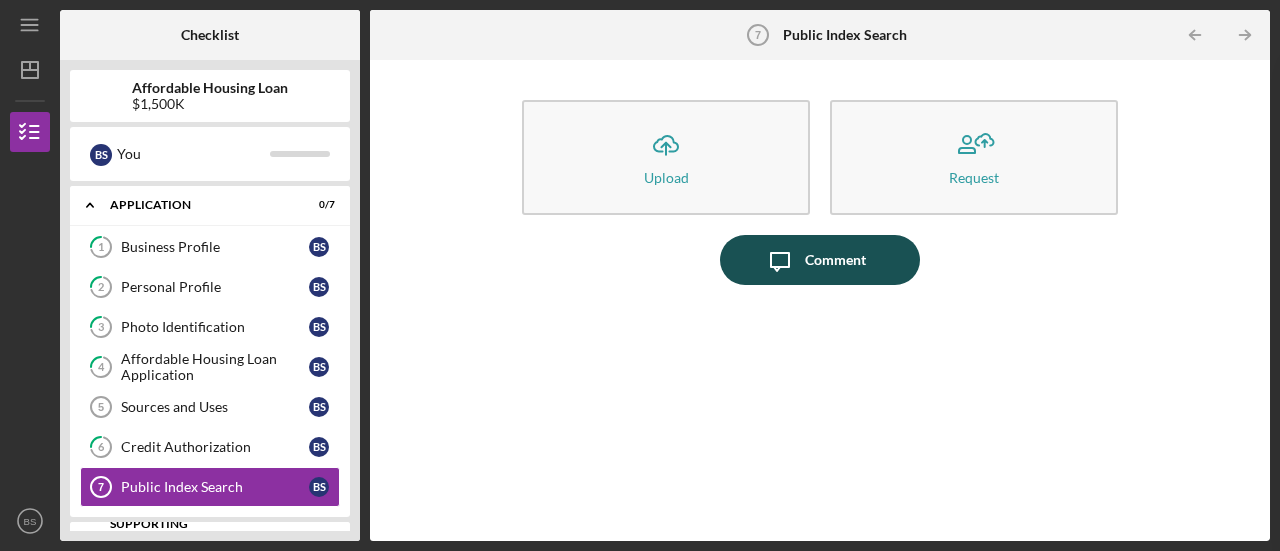 click on "Comment" at bounding box center (835, 260) 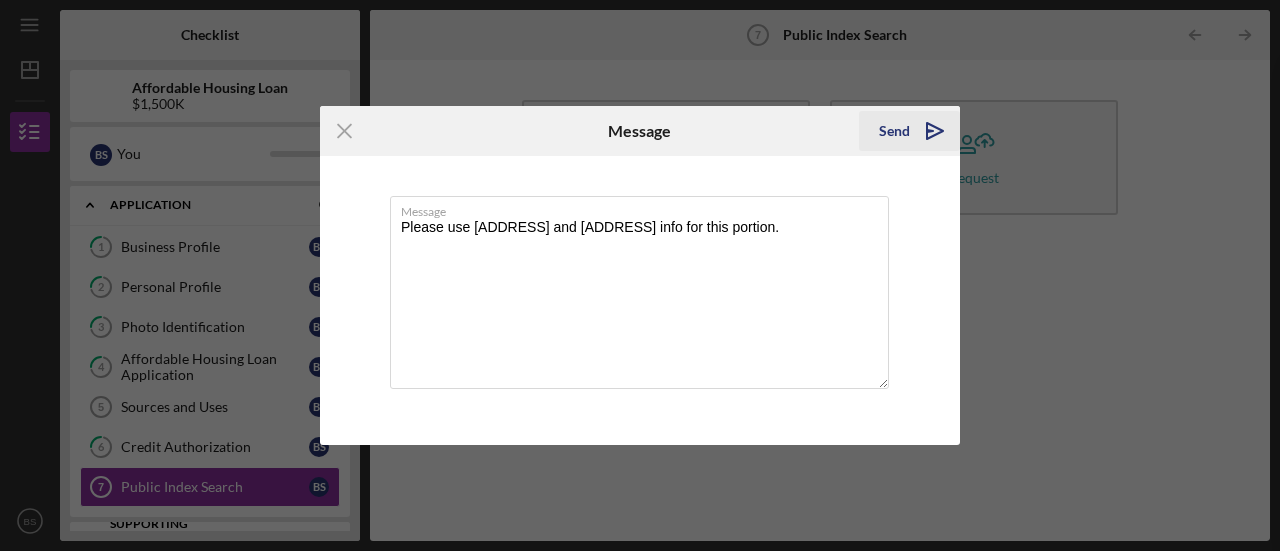 type on "Please use [ADDRESS] and [ADDRESS] info for this portion." 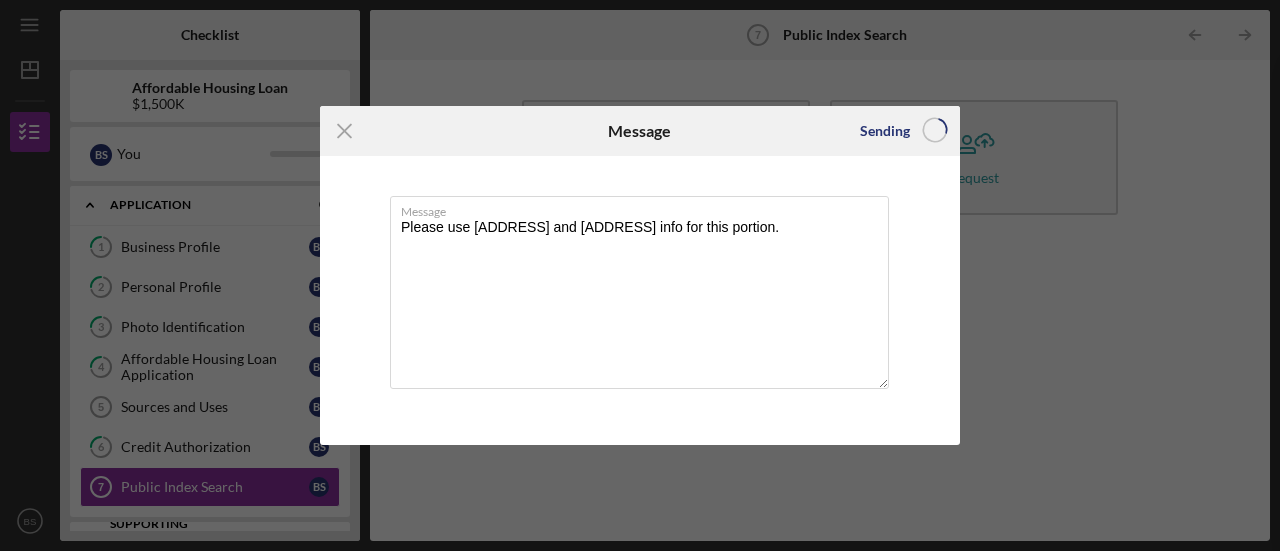 type 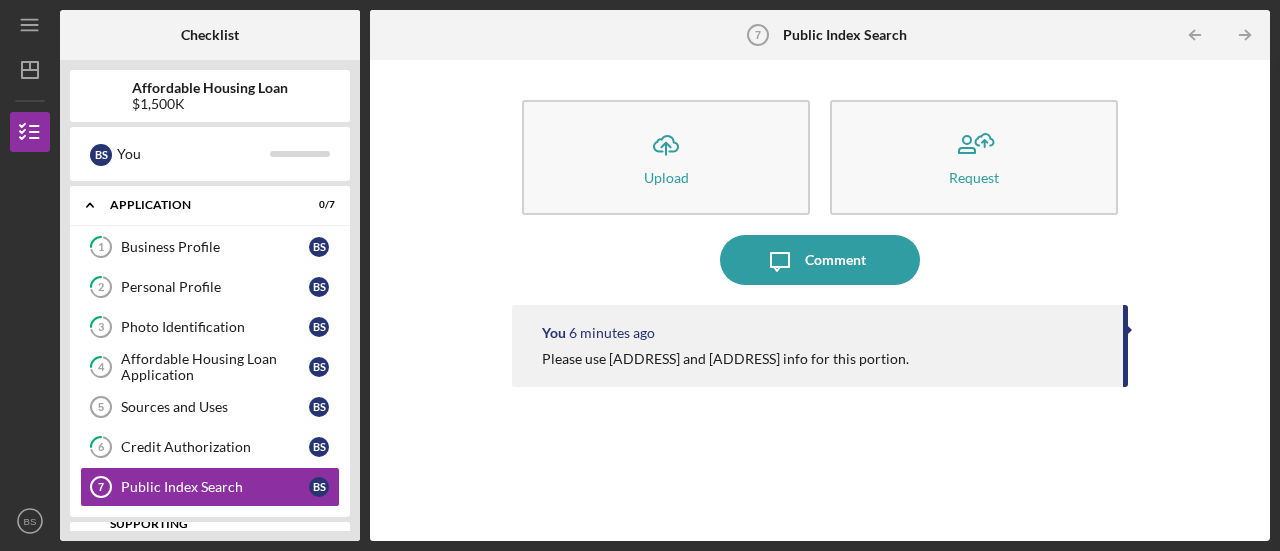 type 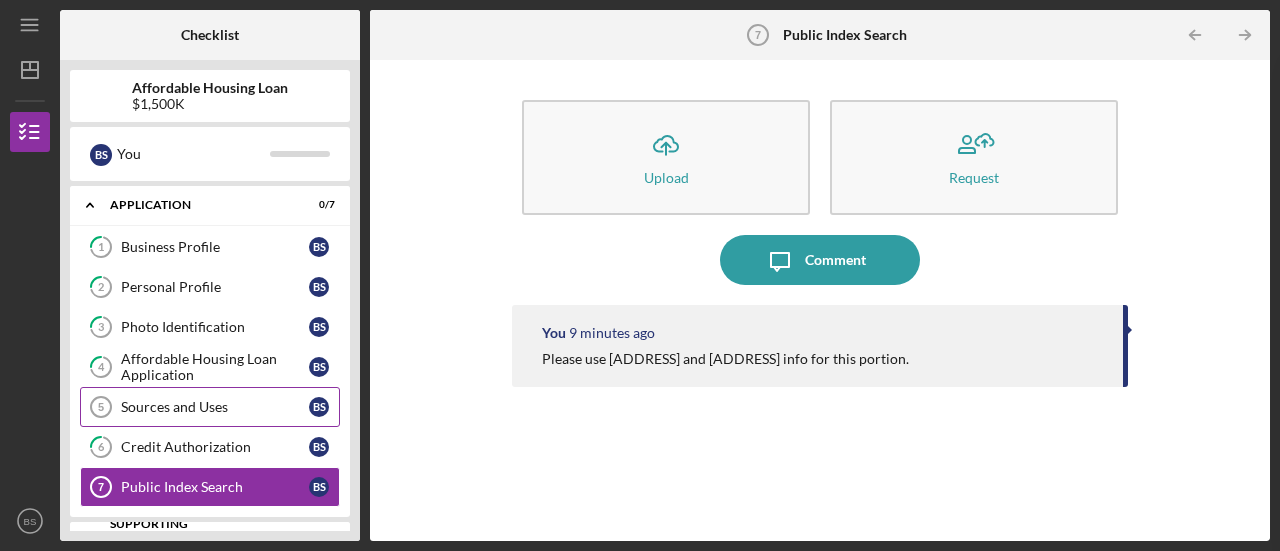 click on "Sources and Uses 5 Sources and Uses B S" at bounding box center (210, 407) 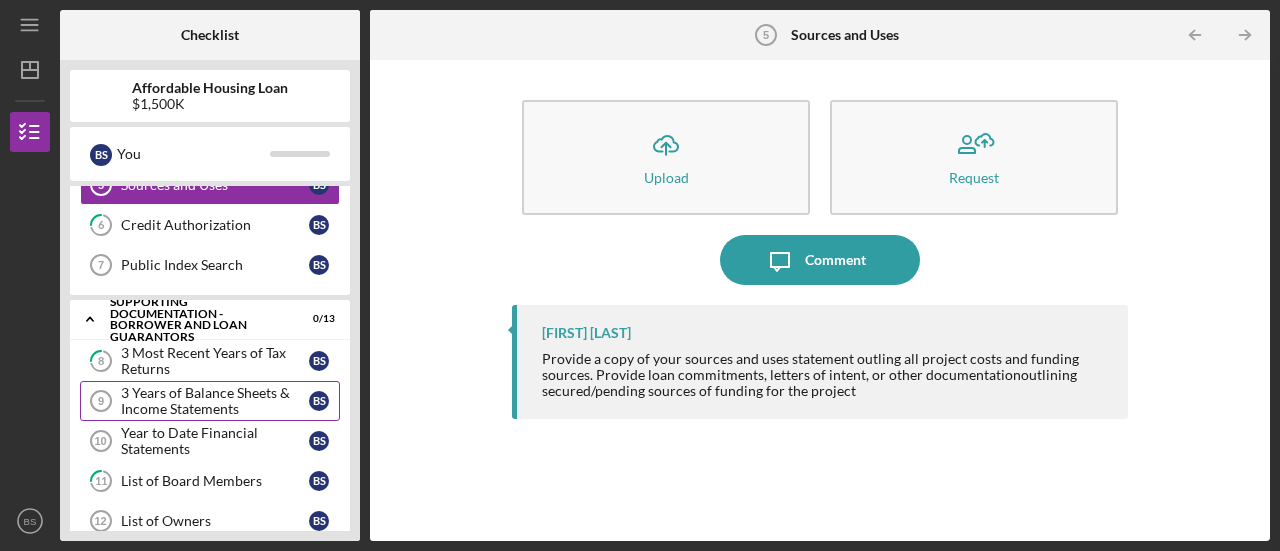 scroll, scrollTop: 0, scrollLeft: 0, axis: both 